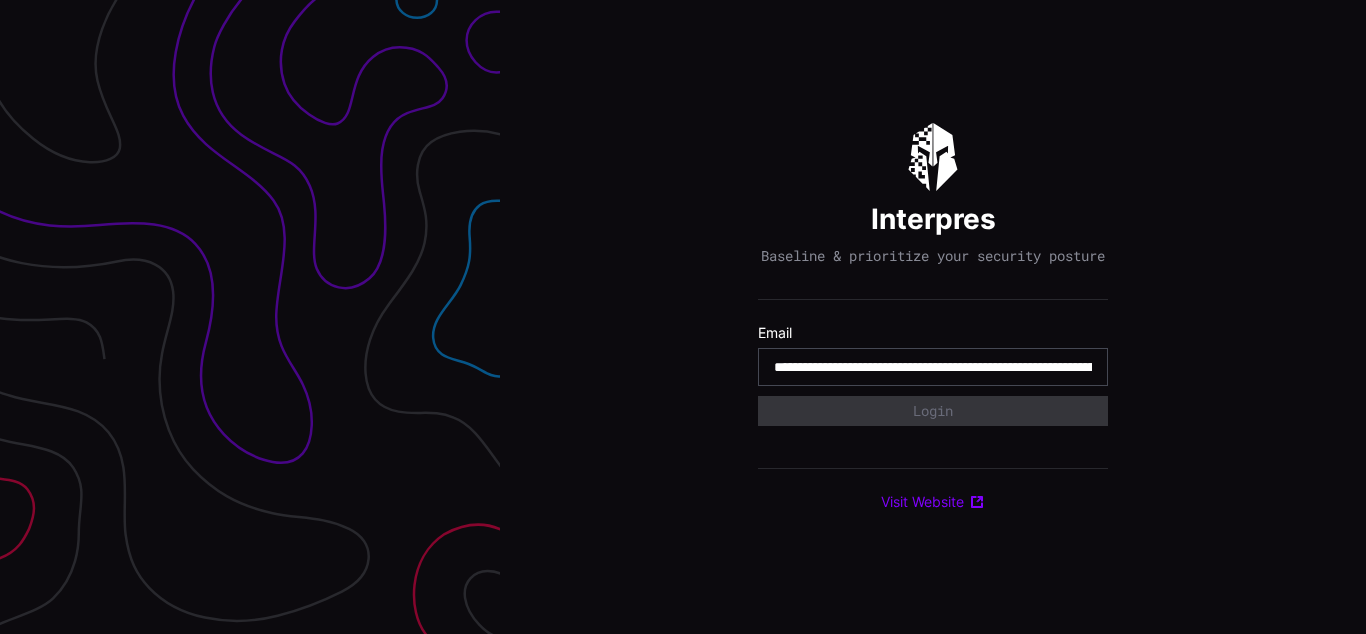 click on "**********" at bounding box center [933, 367] 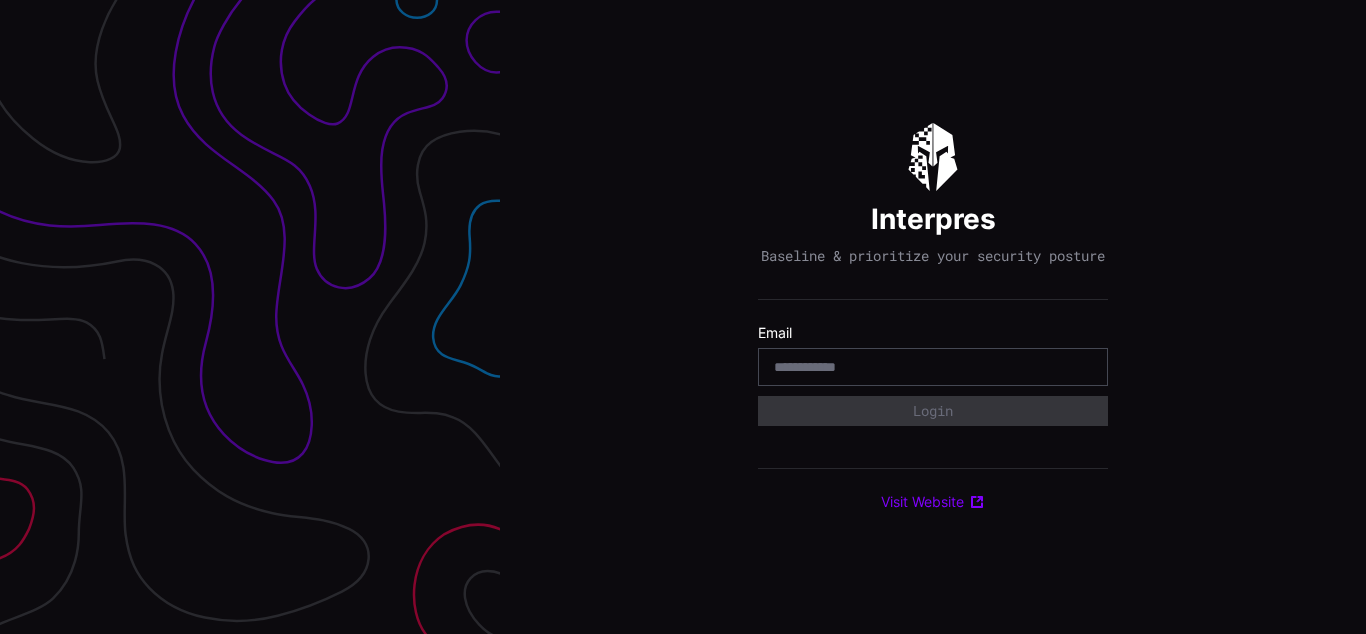 scroll, scrollTop: 0, scrollLeft: 0, axis: both 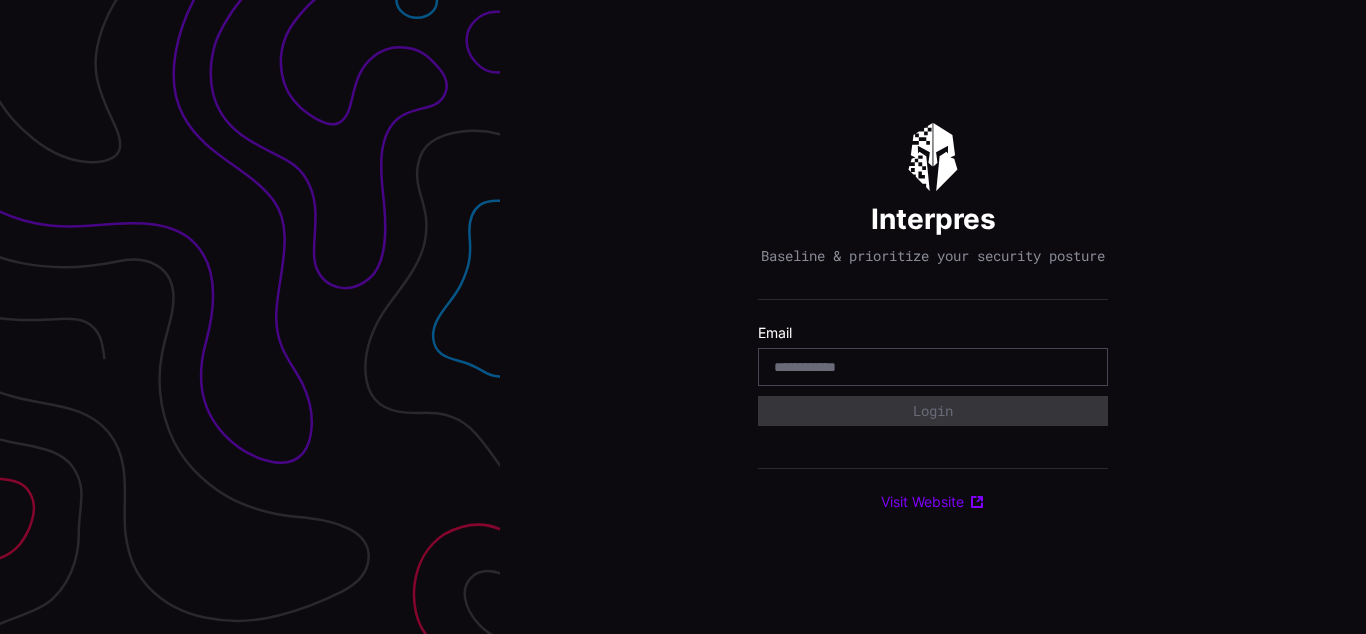 click on "Interpres Baseline & prioritize your security posture Email Login Visit Website" at bounding box center [933, 317] 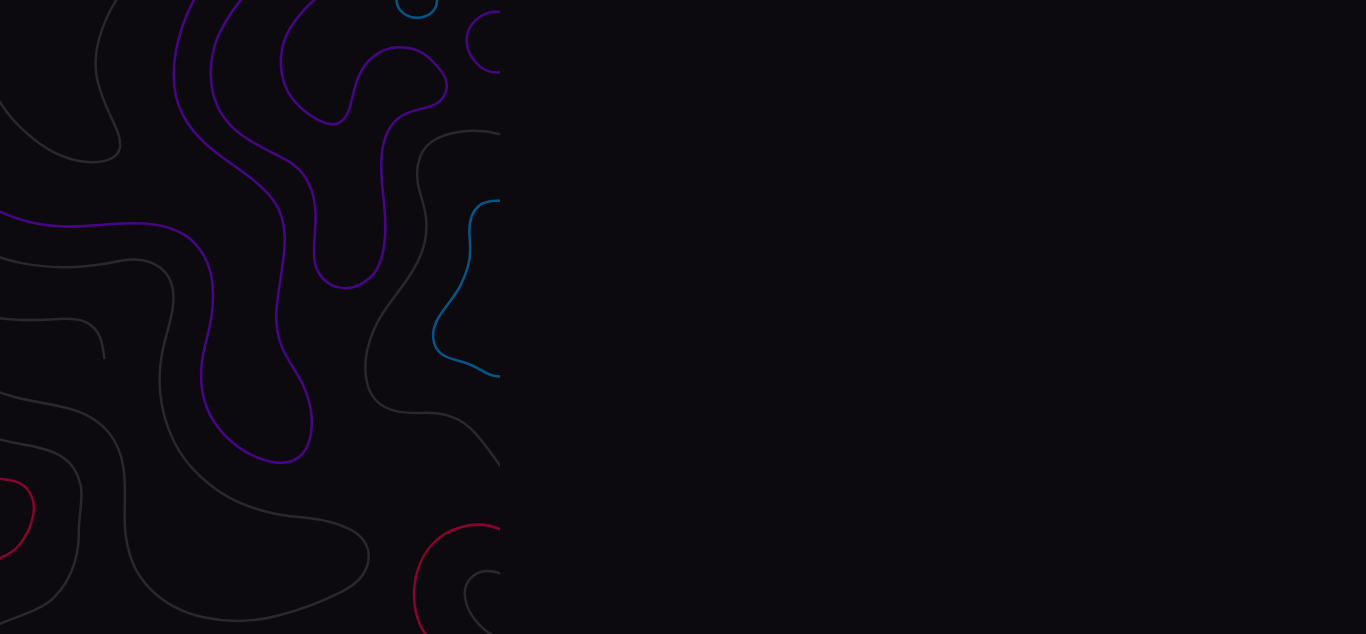scroll, scrollTop: 0, scrollLeft: 0, axis: both 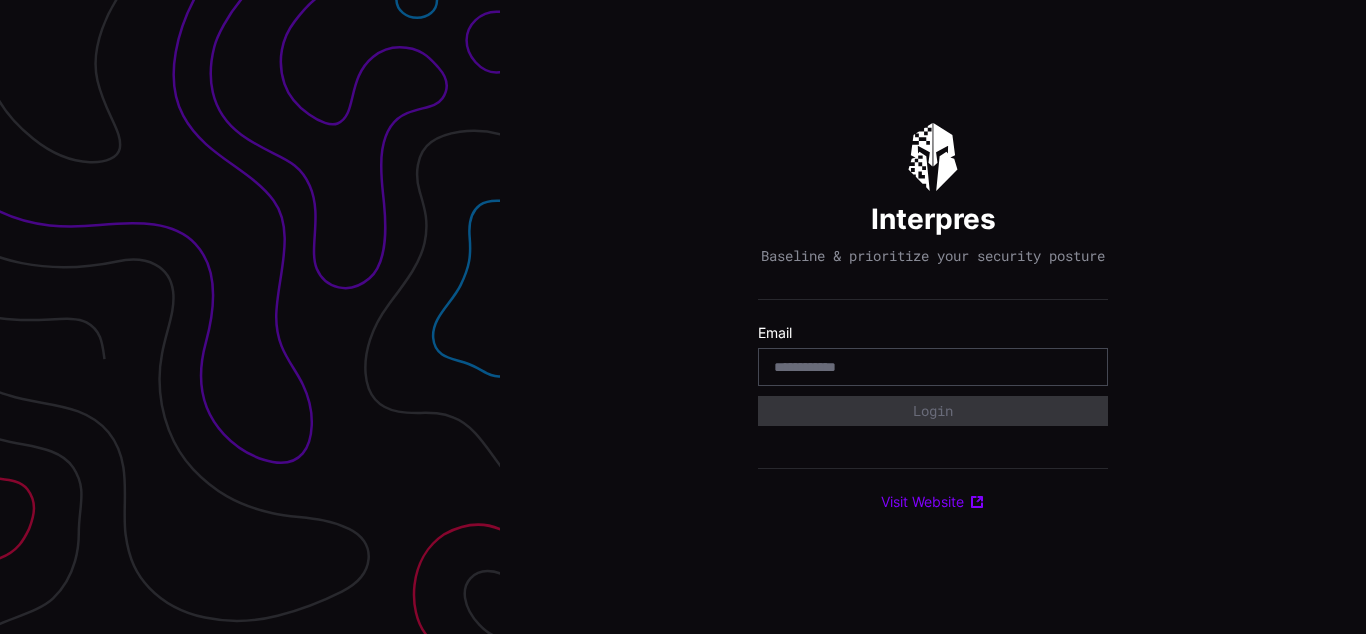 click on "Interpres Baseline & prioritize your security posture Email Login Visit Website" at bounding box center [933, 317] 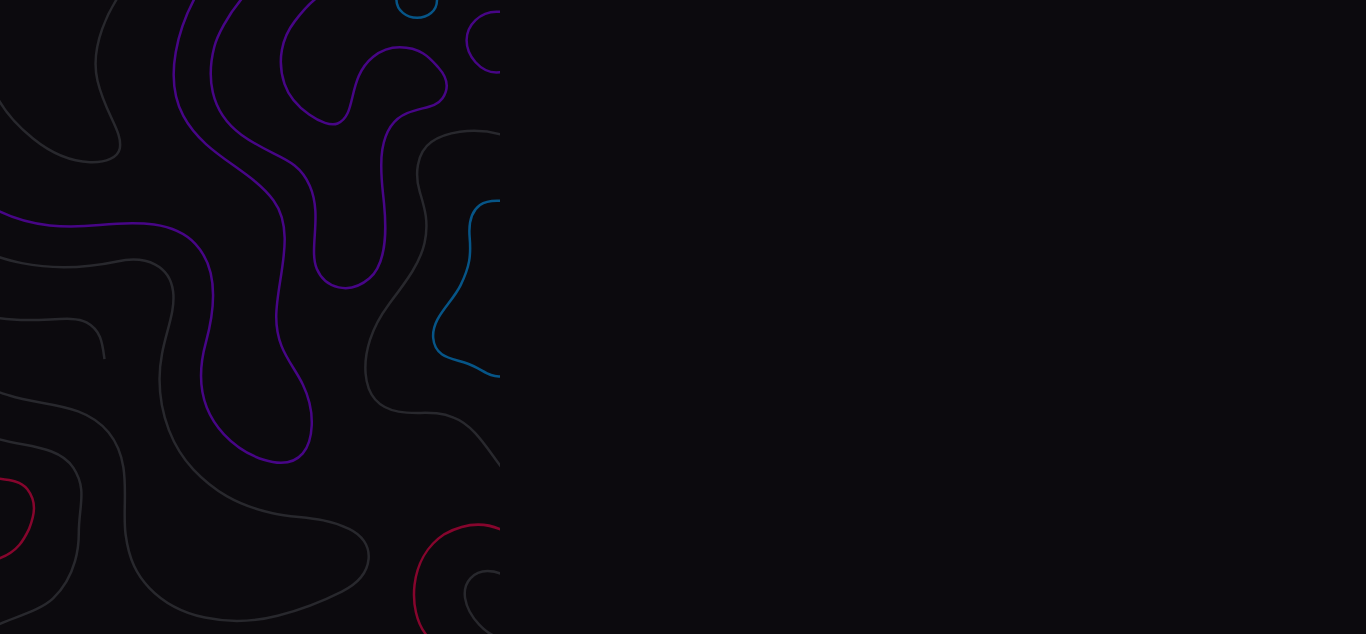 scroll, scrollTop: 0, scrollLeft: 0, axis: both 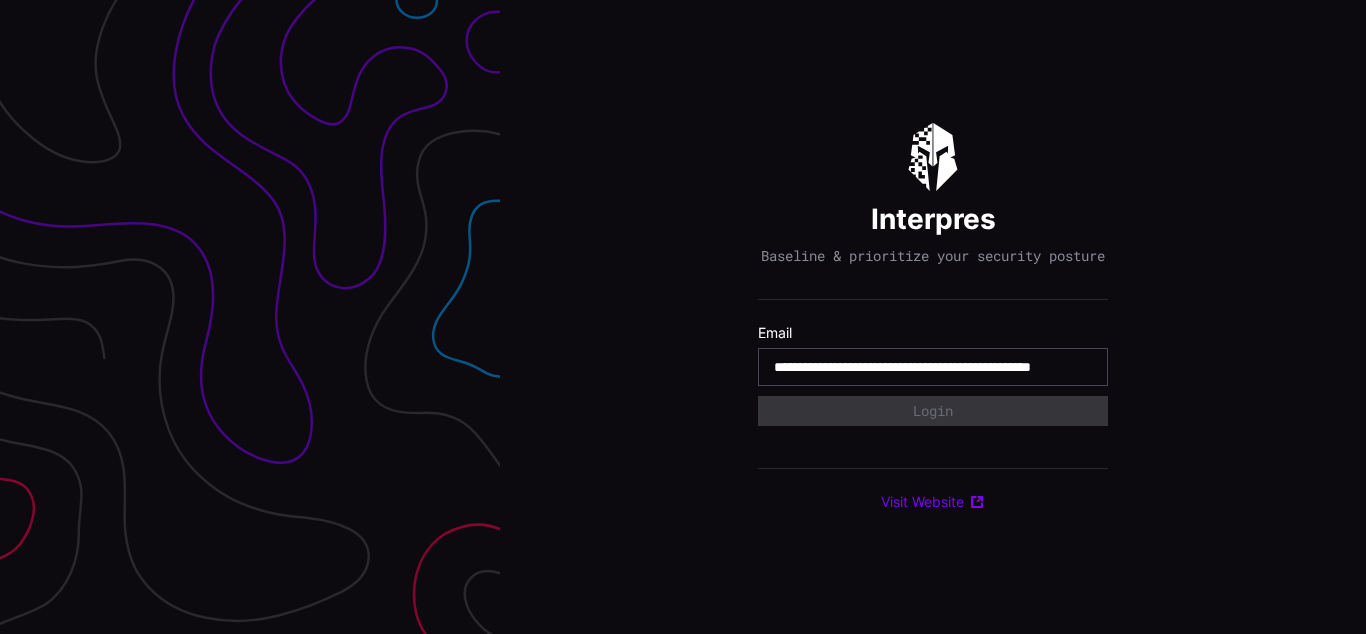 type on "**********" 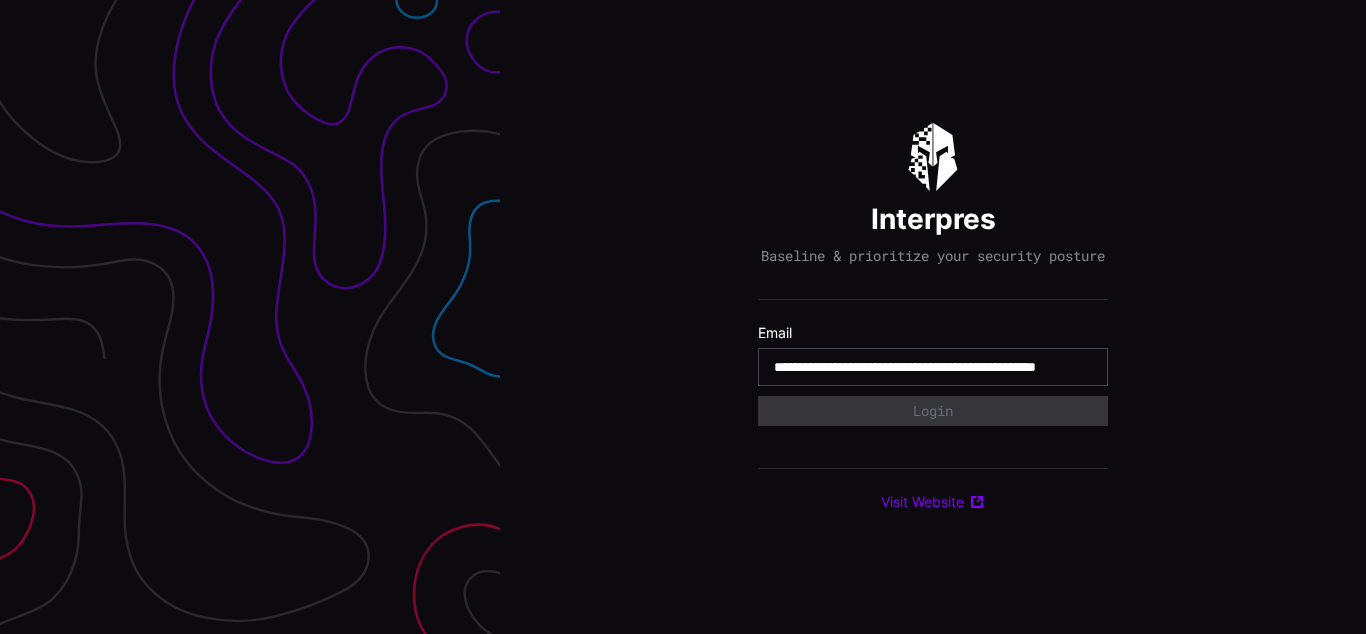 scroll, scrollTop: 0, scrollLeft: 119, axis: horizontal 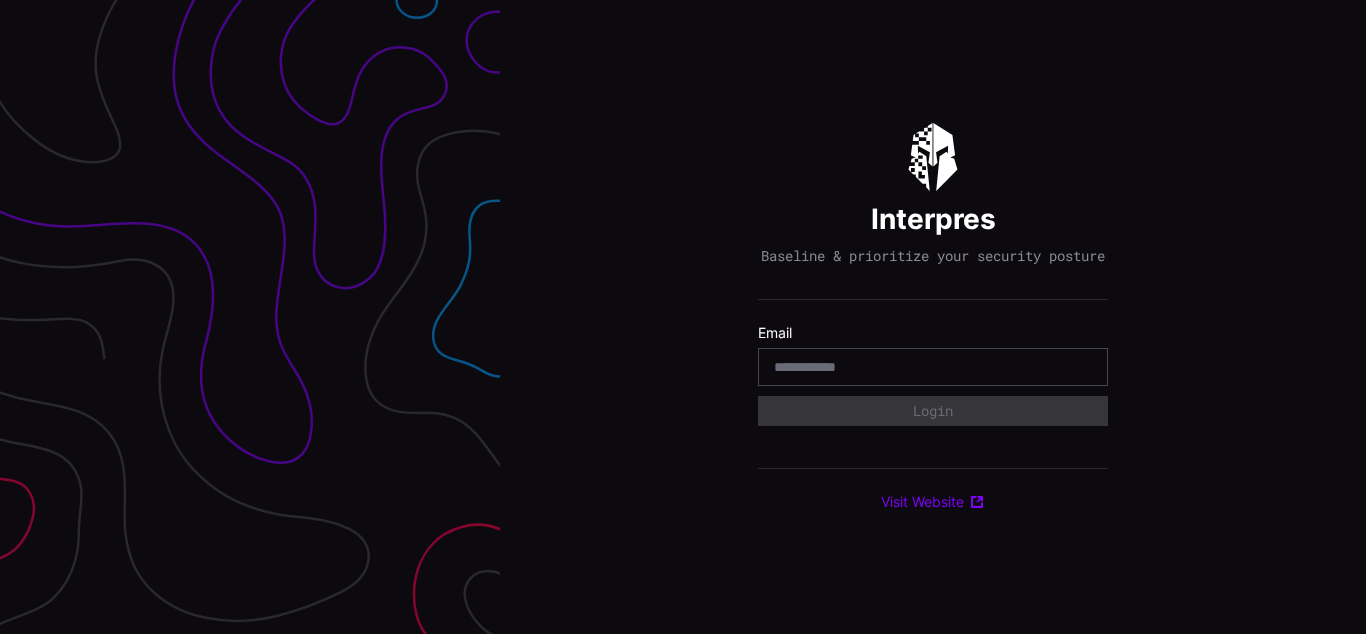 click on "Interpres Baseline & prioritize your security posture Email Login Visit Website" at bounding box center [933, 317] 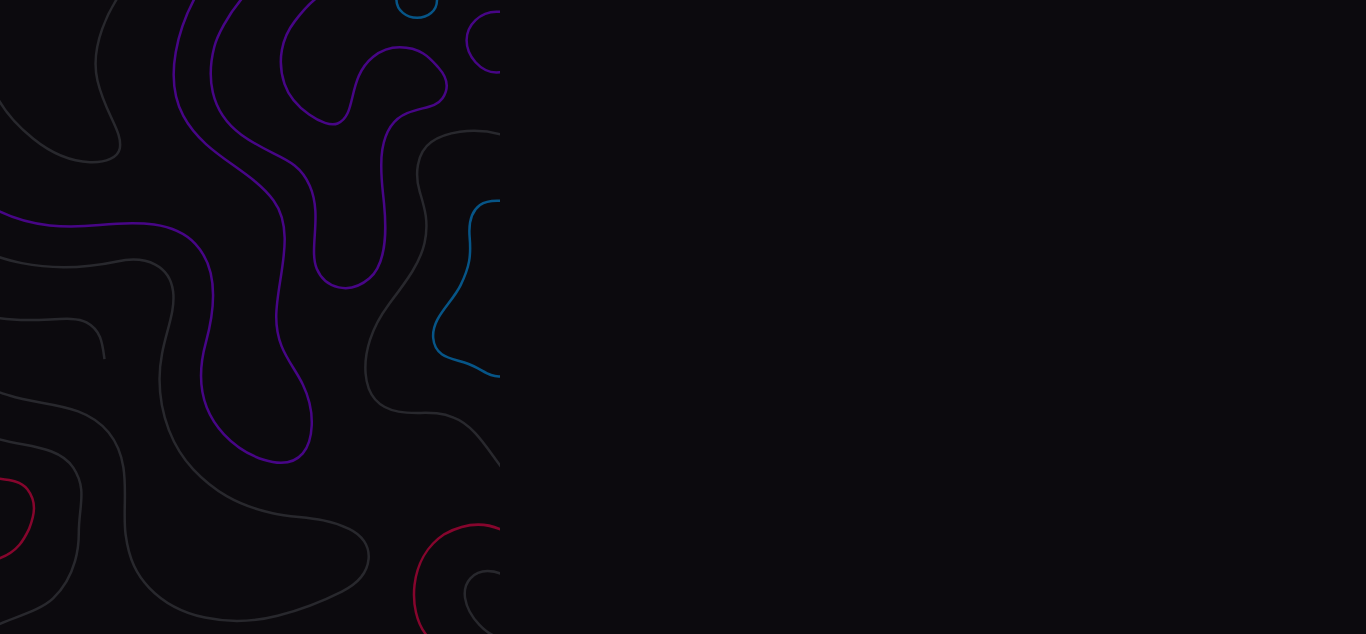 scroll, scrollTop: 0, scrollLeft: 0, axis: both 